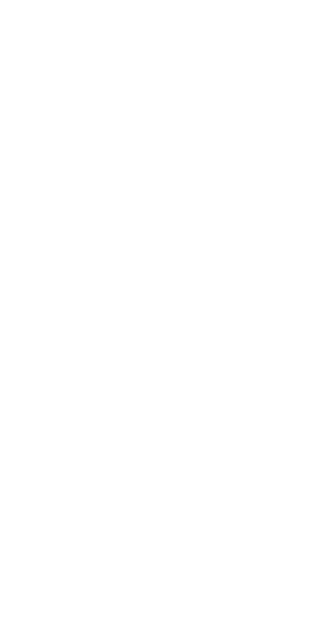 scroll, scrollTop: 0, scrollLeft: 0, axis: both 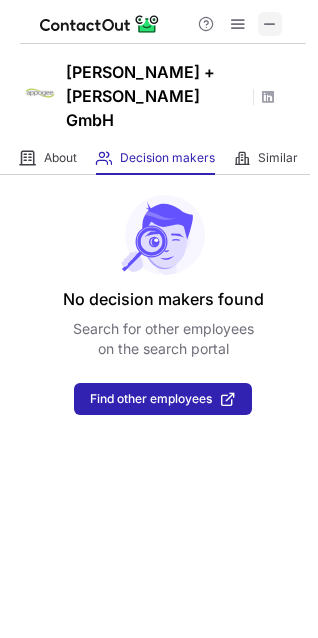 click at bounding box center (270, 24) 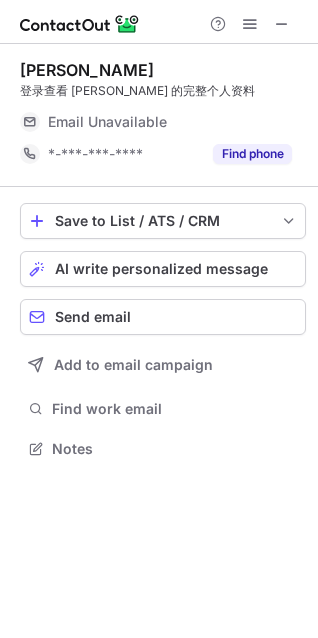 scroll, scrollTop: 0, scrollLeft: 0, axis: both 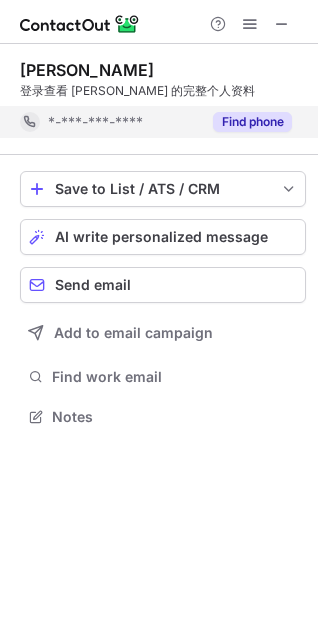 click on "Find phone" at bounding box center [252, 122] 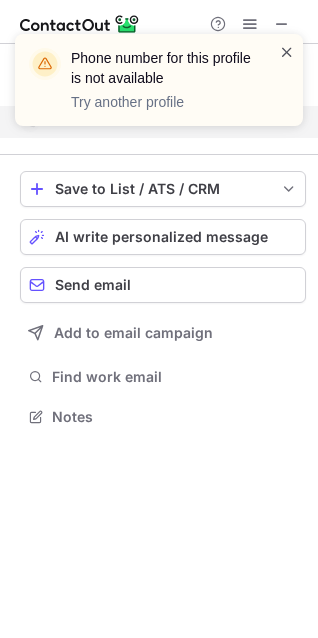 click at bounding box center (287, 52) 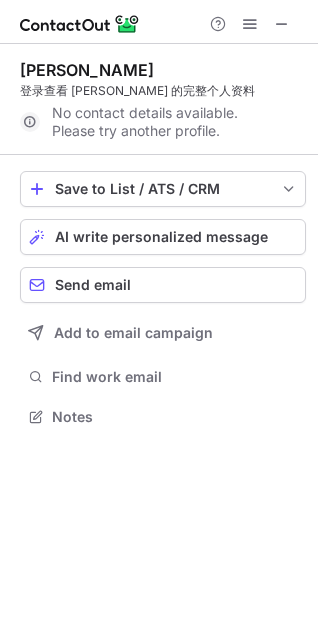 click at bounding box center (282, 24) 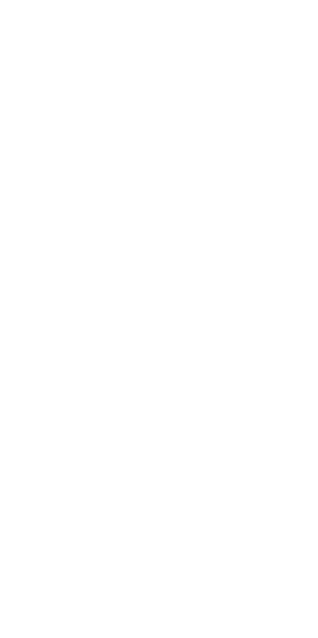 scroll, scrollTop: 0, scrollLeft: 0, axis: both 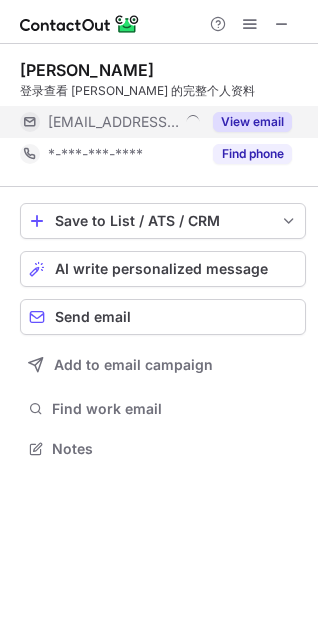 click on "View email" at bounding box center (252, 122) 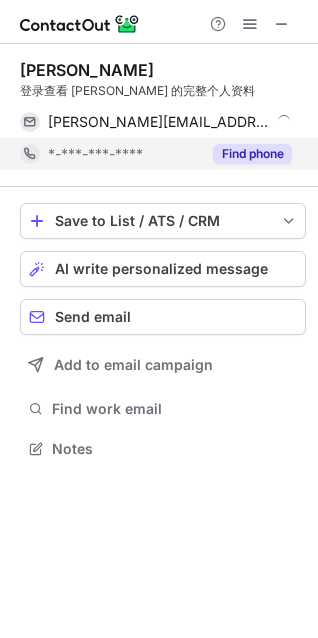click on "Find phone" at bounding box center [252, 154] 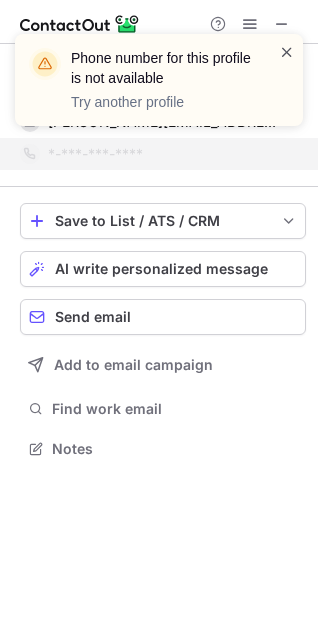 click at bounding box center (287, 52) 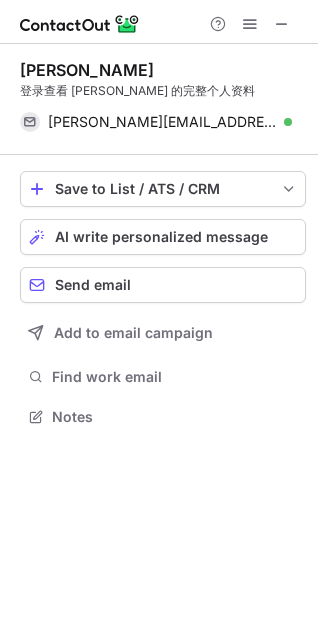 scroll, scrollTop: 403, scrollLeft: 318, axis: both 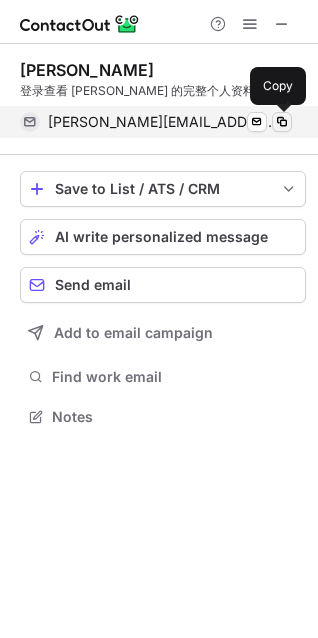 click at bounding box center (282, 122) 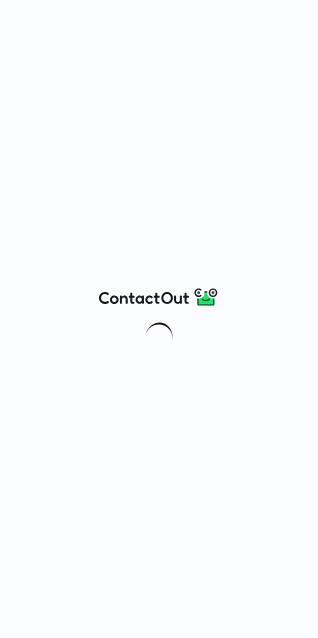 scroll, scrollTop: 0, scrollLeft: 0, axis: both 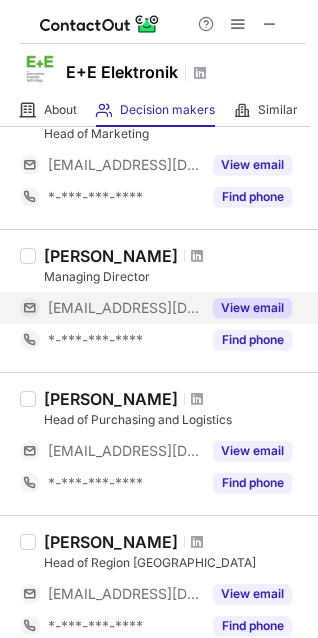 click on "View email" at bounding box center (252, 308) 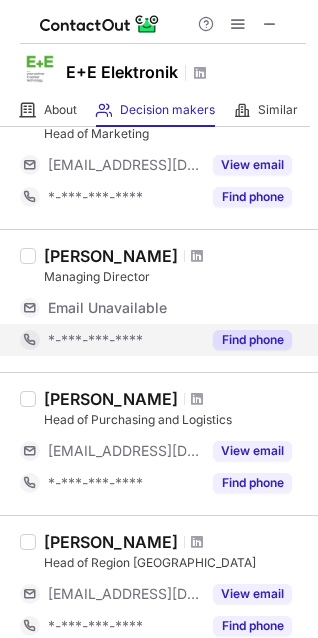 click on "Find phone" at bounding box center (252, 340) 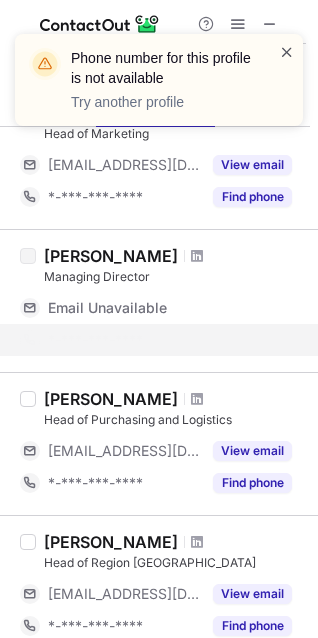 click at bounding box center [287, 52] 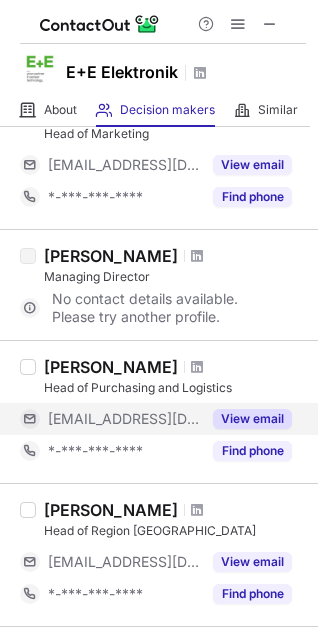 click on "View email" at bounding box center [252, 419] 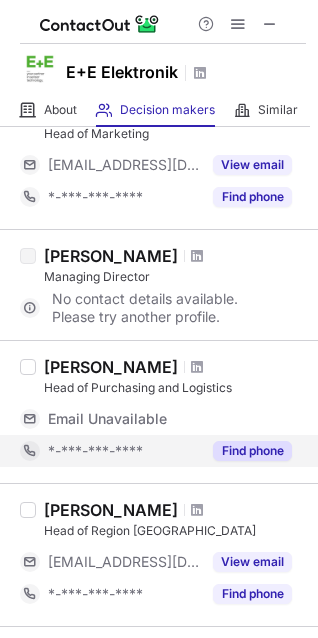 click on "Find phone" at bounding box center [252, 451] 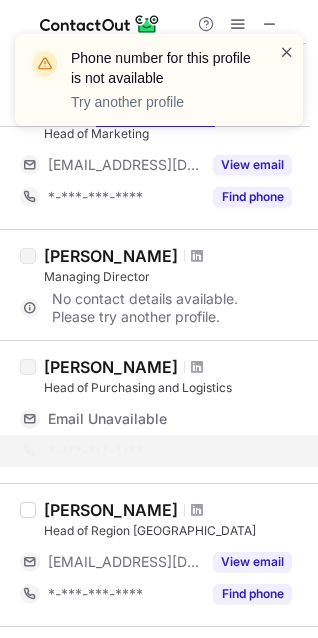 click at bounding box center [287, 52] 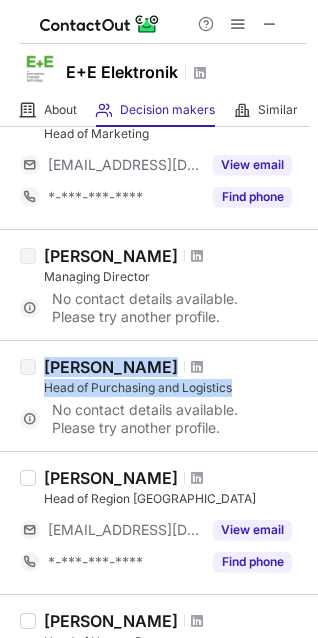 drag, startPoint x: 46, startPoint y: 365, endPoint x: 240, endPoint y: 385, distance: 195.0282 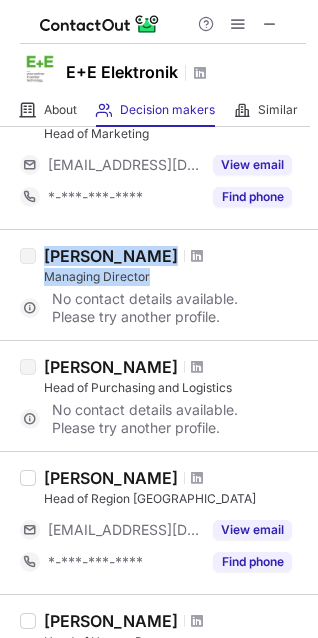 drag, startPoint x: 147, startPoint y: 281, endPoint x: 33, endPoint y: 259, distance: 116.1034 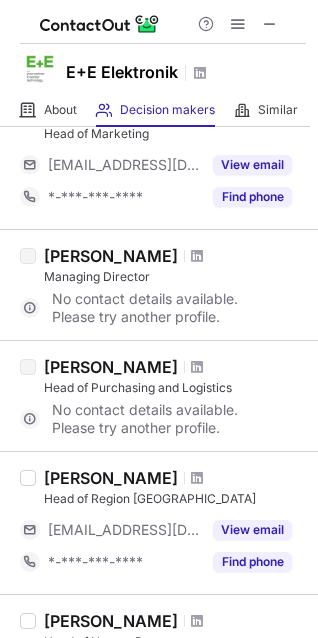 scroll, scrollTop: 1209, scrollLeft: 0, axis: vertical 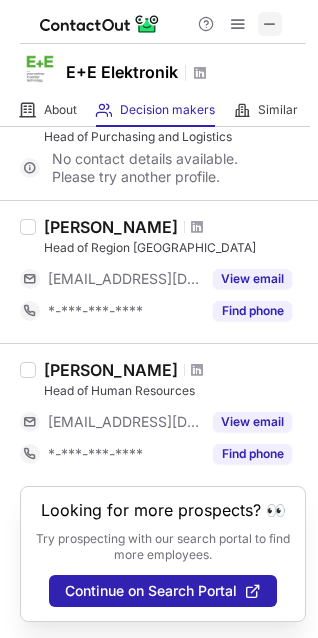 click at bounding box center [270, 24] 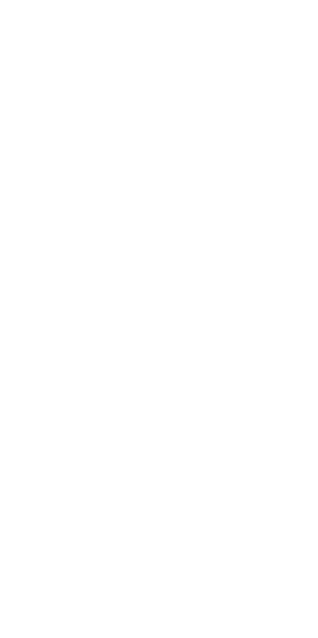 scroll, scrollTop: 0, scrollLeft: 0, axis: both 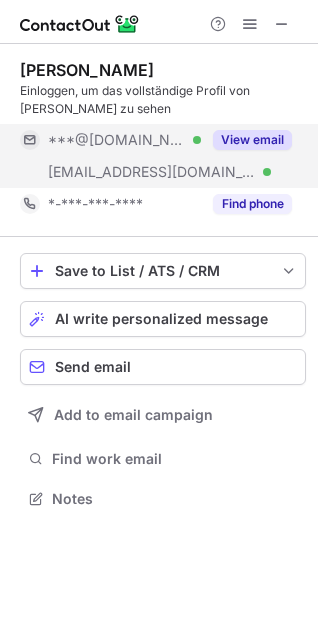 click on "View email" at bounding box center [252, 140] 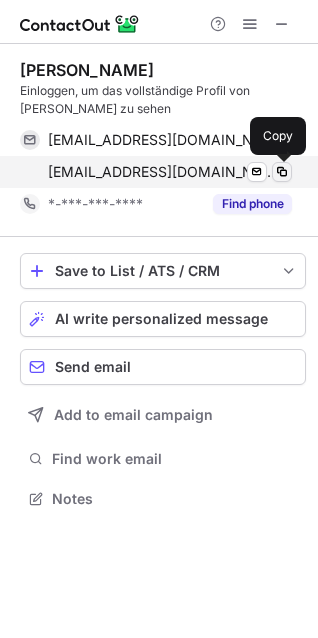 click at bounding box center (282, 172) 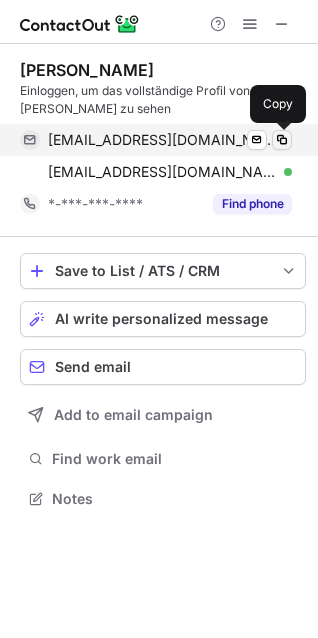 click at bounding box center (282, 140) 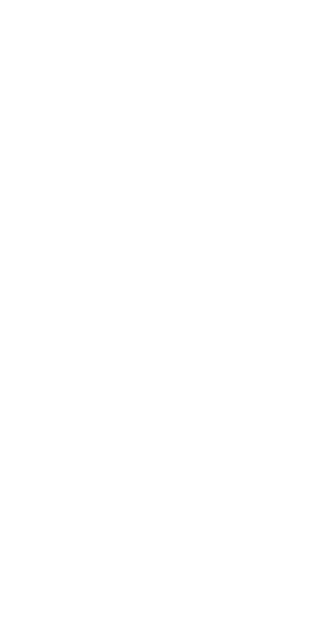 scroll, scrollTop: 0, scrollLeft: 0, axis: both 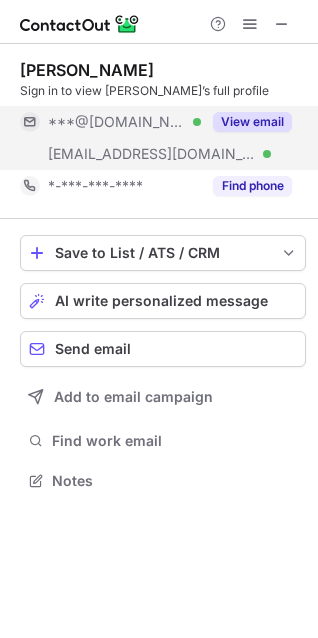 click on "View email" at bounding box center (252, 122) 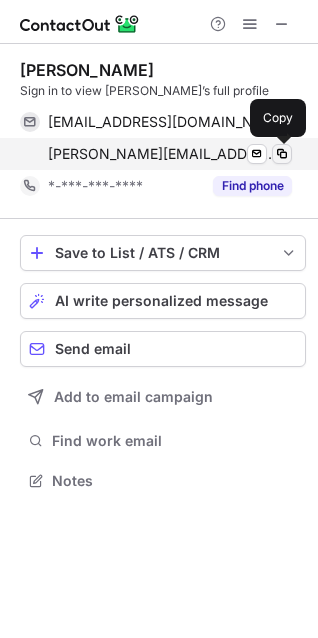 click at bounding box center [282, 154] 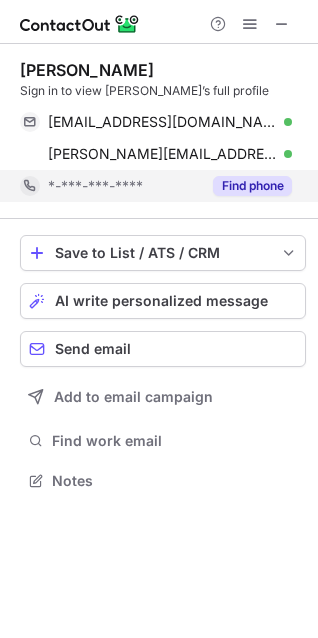 click on "Find phone" at bounding box center (252, 186) 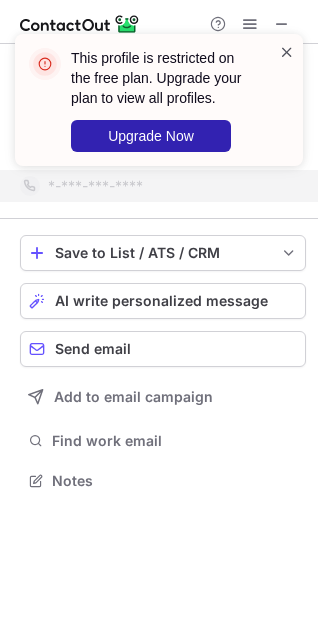 click at bounding box center [287, 52] 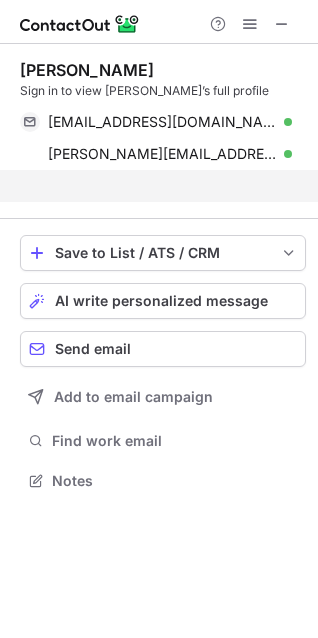 scroll, scrollTop: 435, scrollLeft: 318, axis: both 